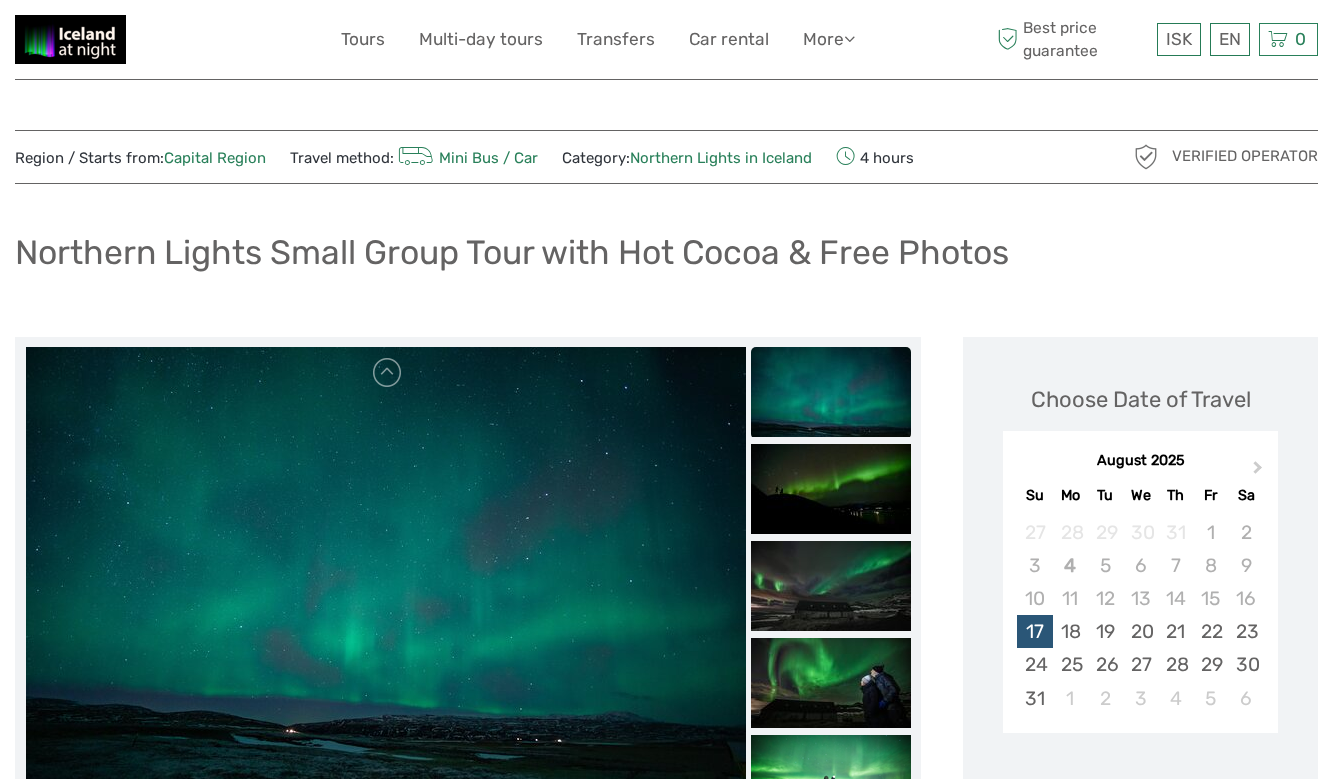 scroll, scrollTop: 0, scrollLeft: 0, axis: both 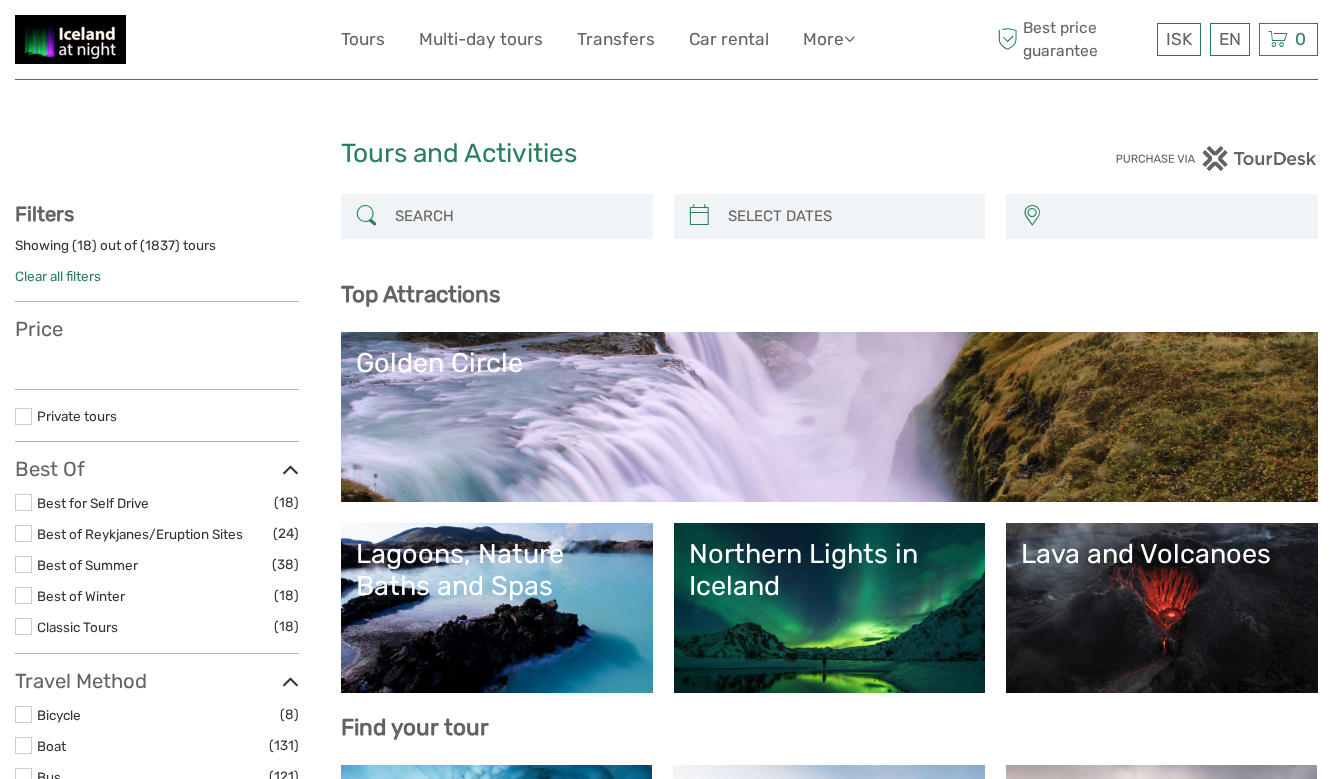 select 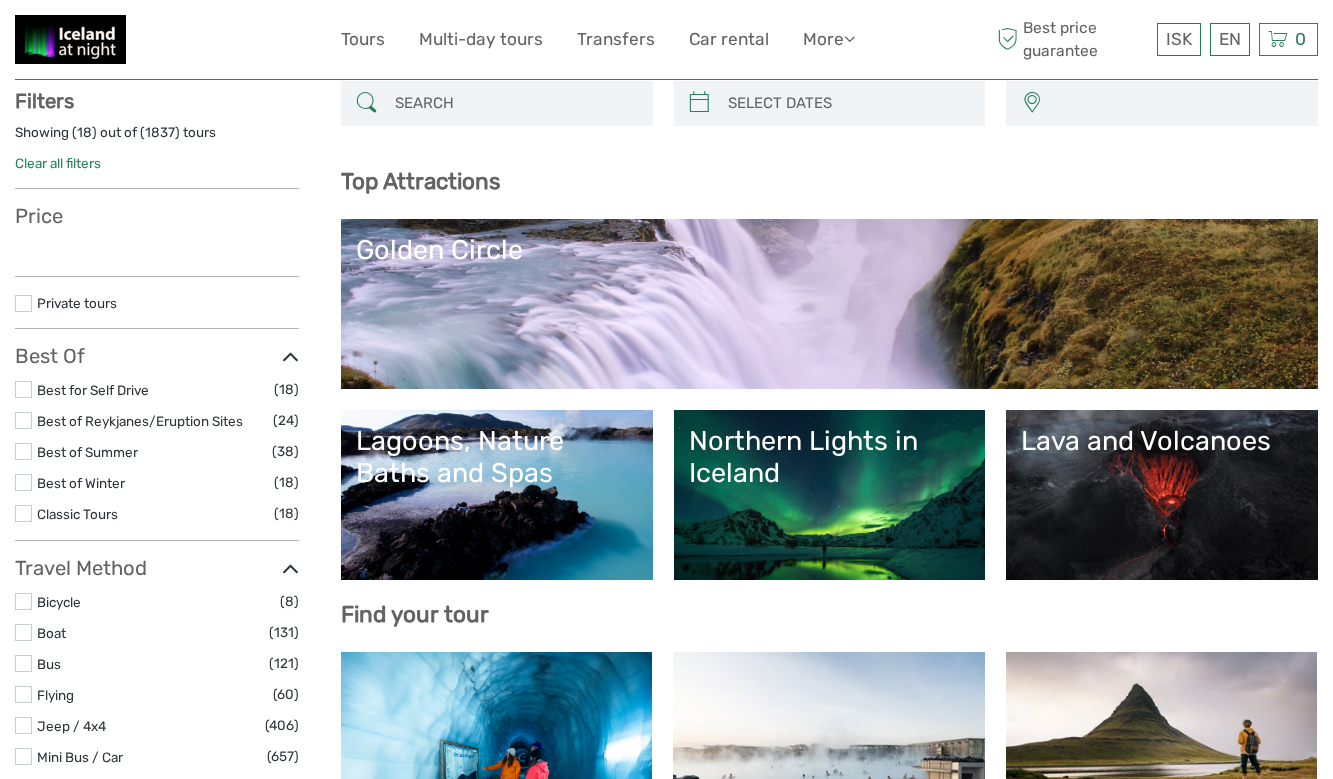 scroll, scrollTop: 0, scrollLeft: 0, axis: both 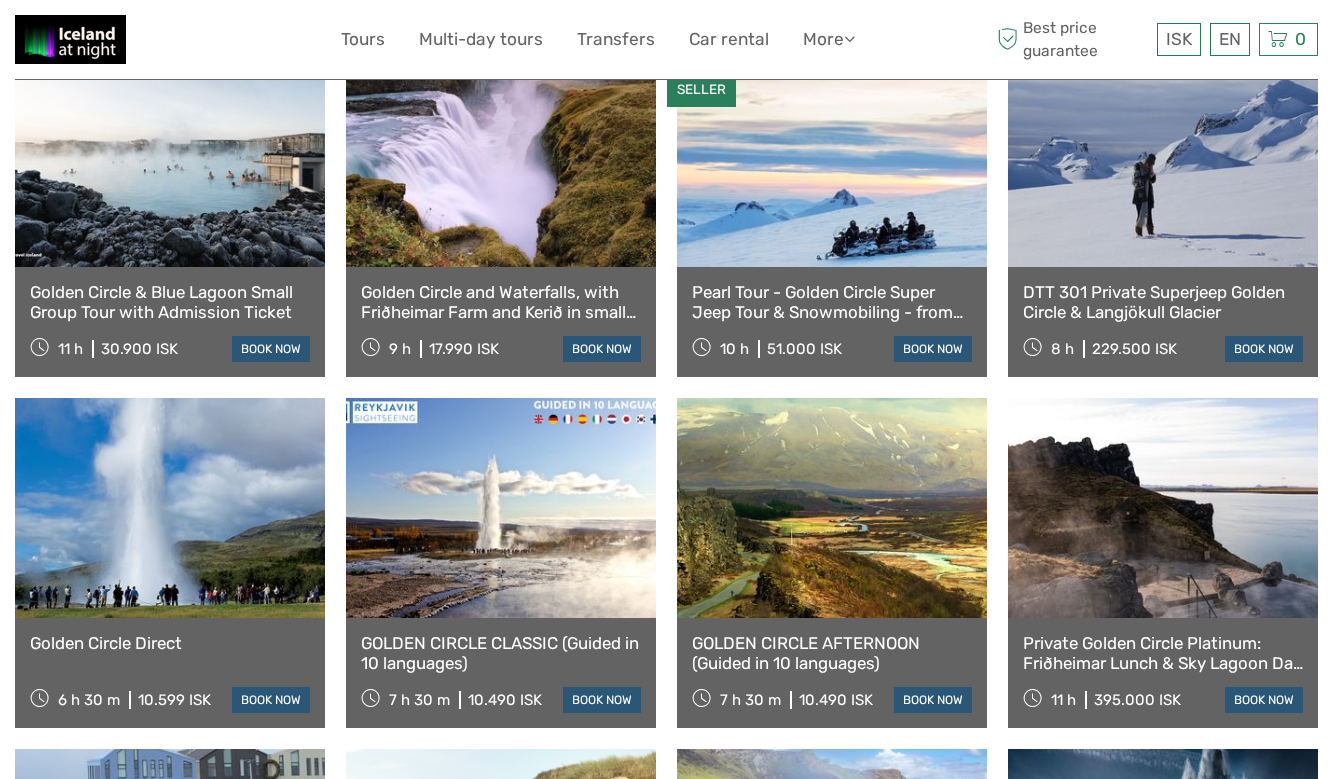 click on "Golden Circle and Waterfalls, with Friðheimar Farm and Kerið in small group" at bounding box center [501, 302] 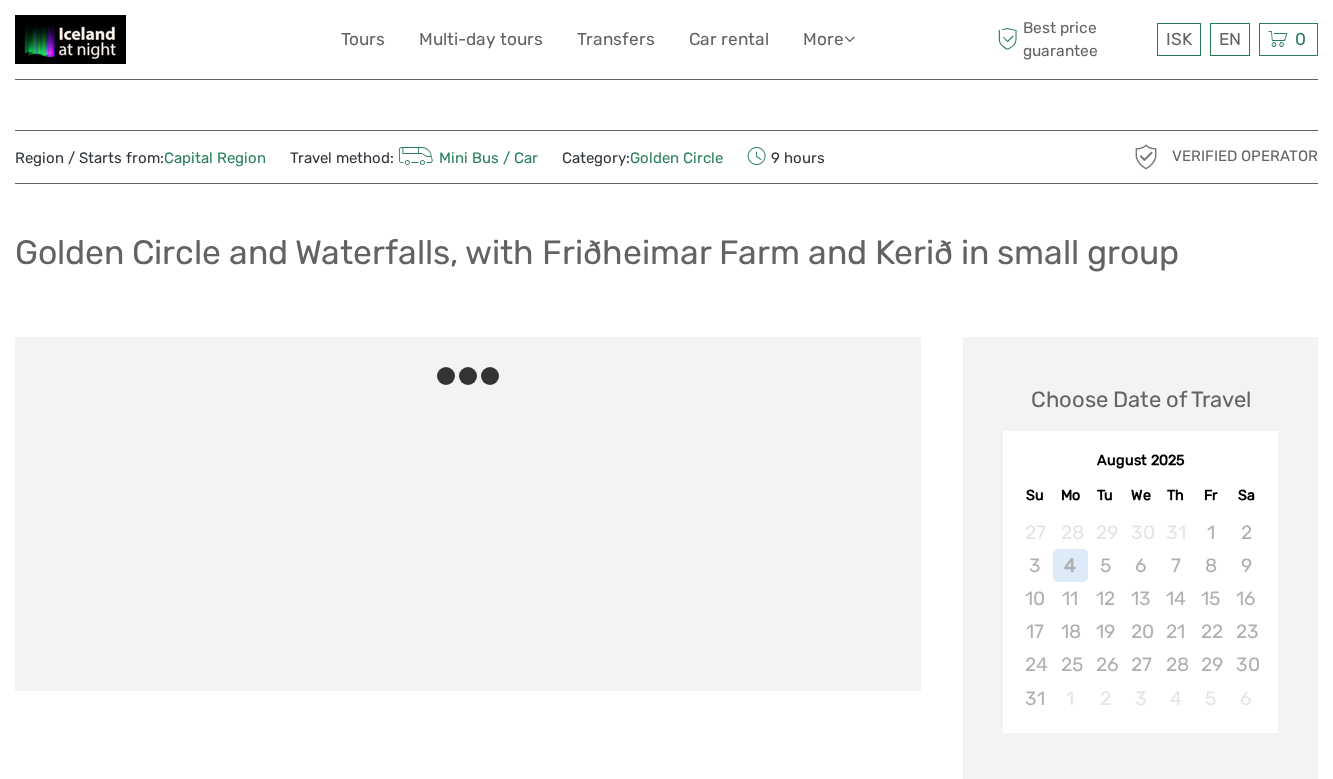 scroll, scrollTop: 0, scrollLeft: 0, axis: both 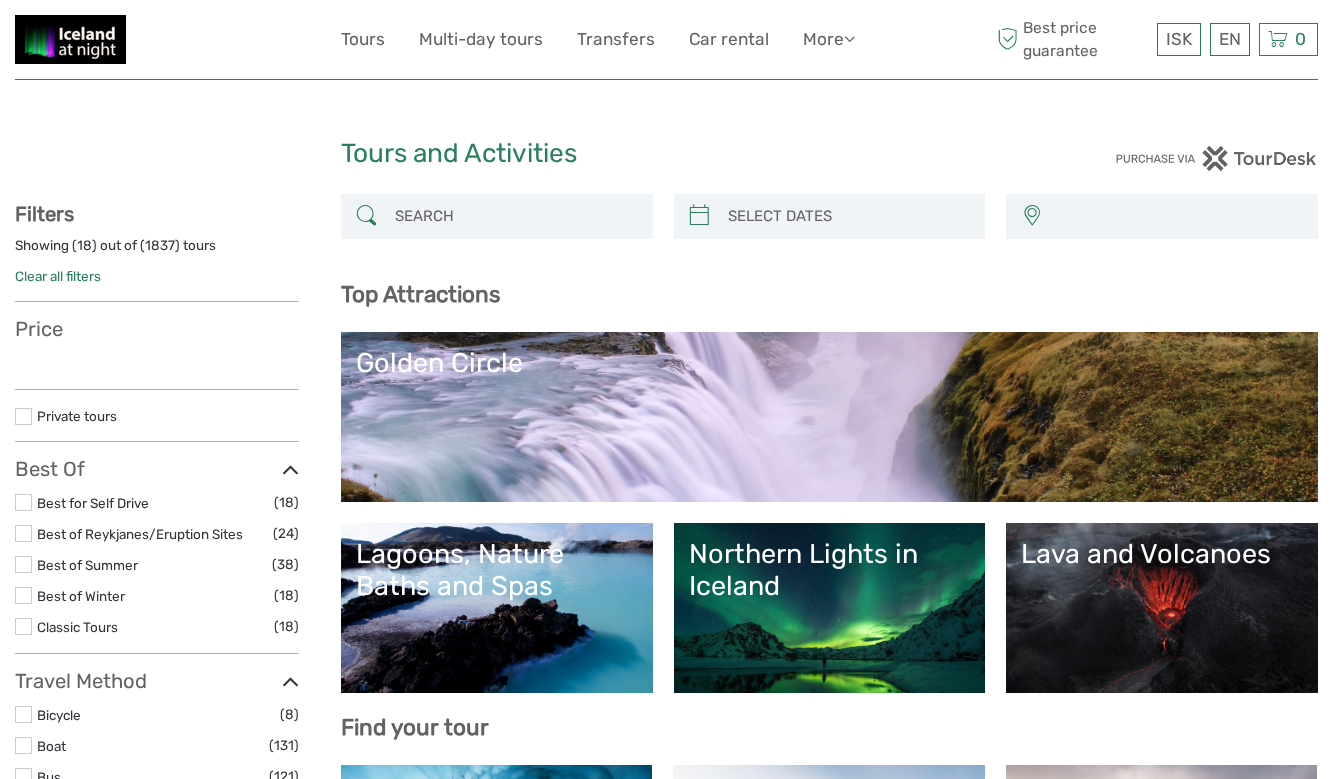 select 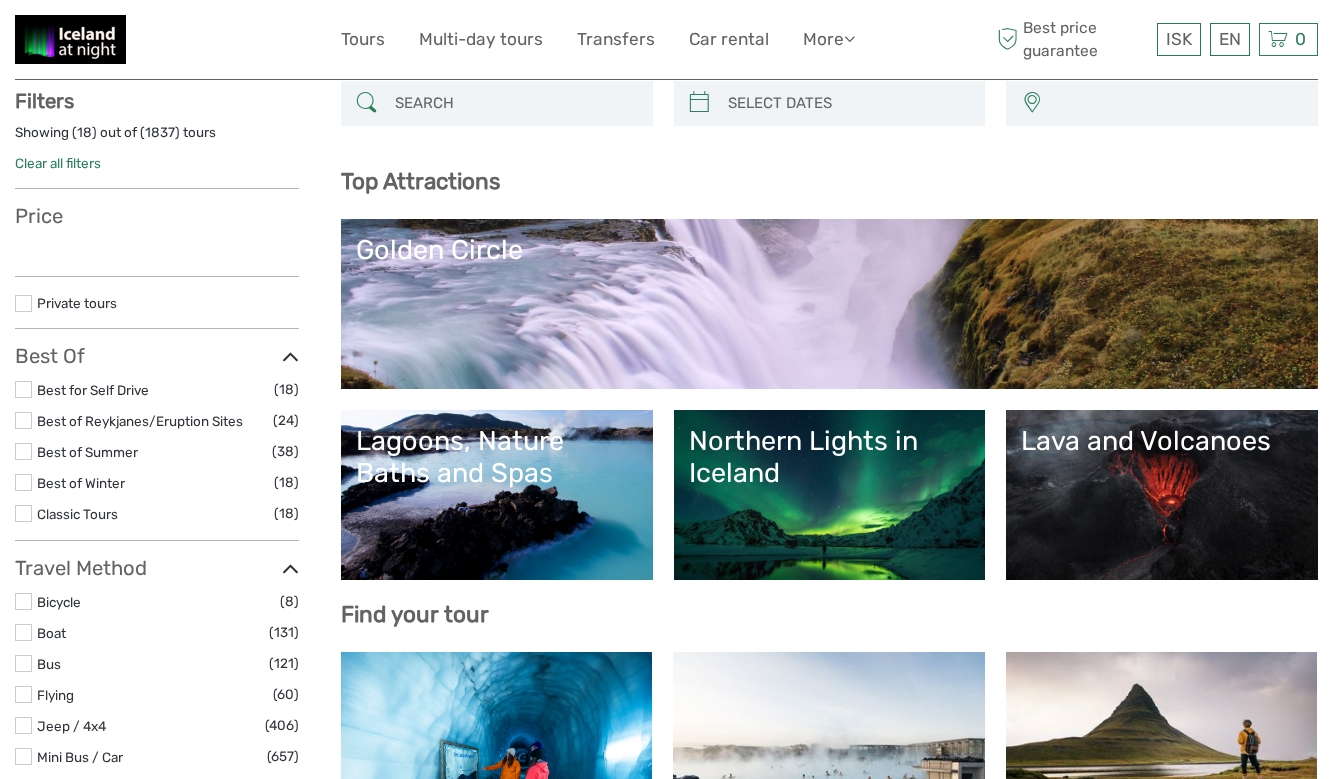 scroll, scrollTop: 0, scrollLeft: 0, axis: both 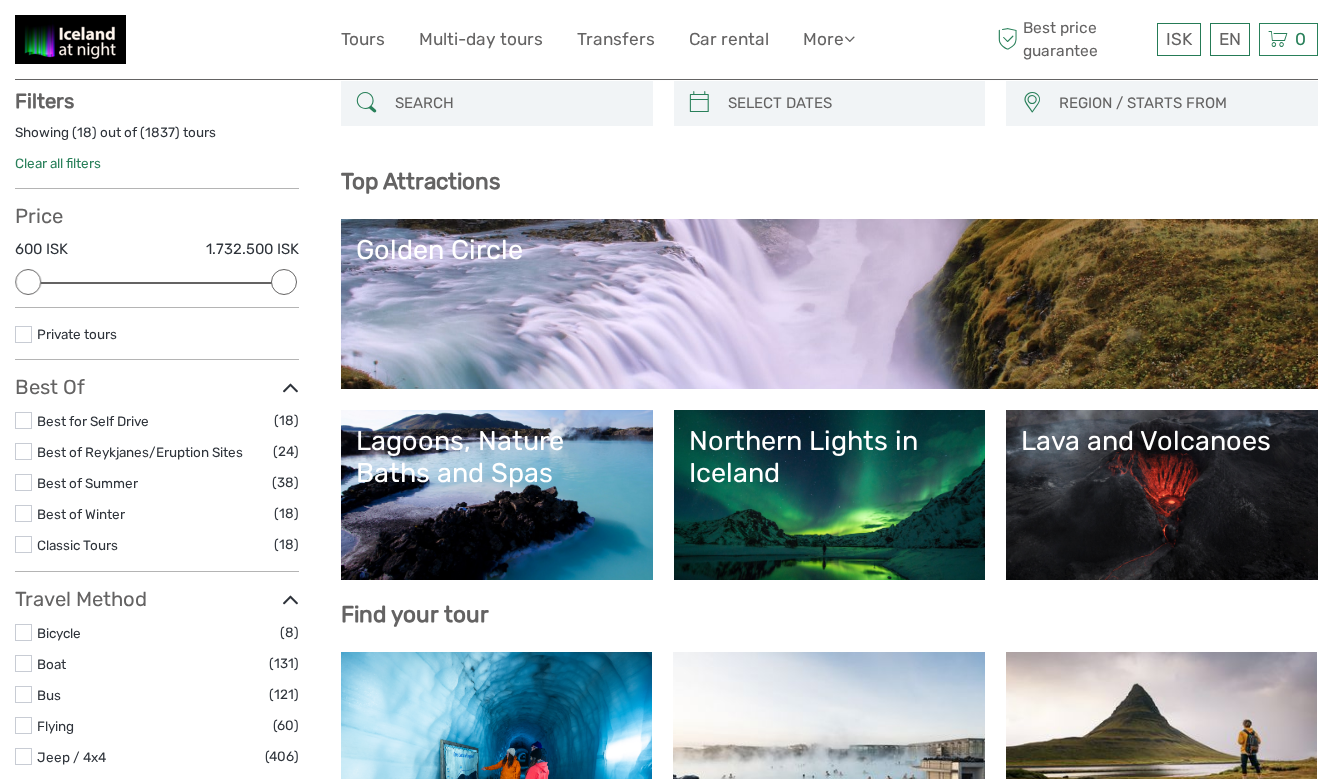 click on "Lava and Volcanoes" at bounding box center [1162, 495] 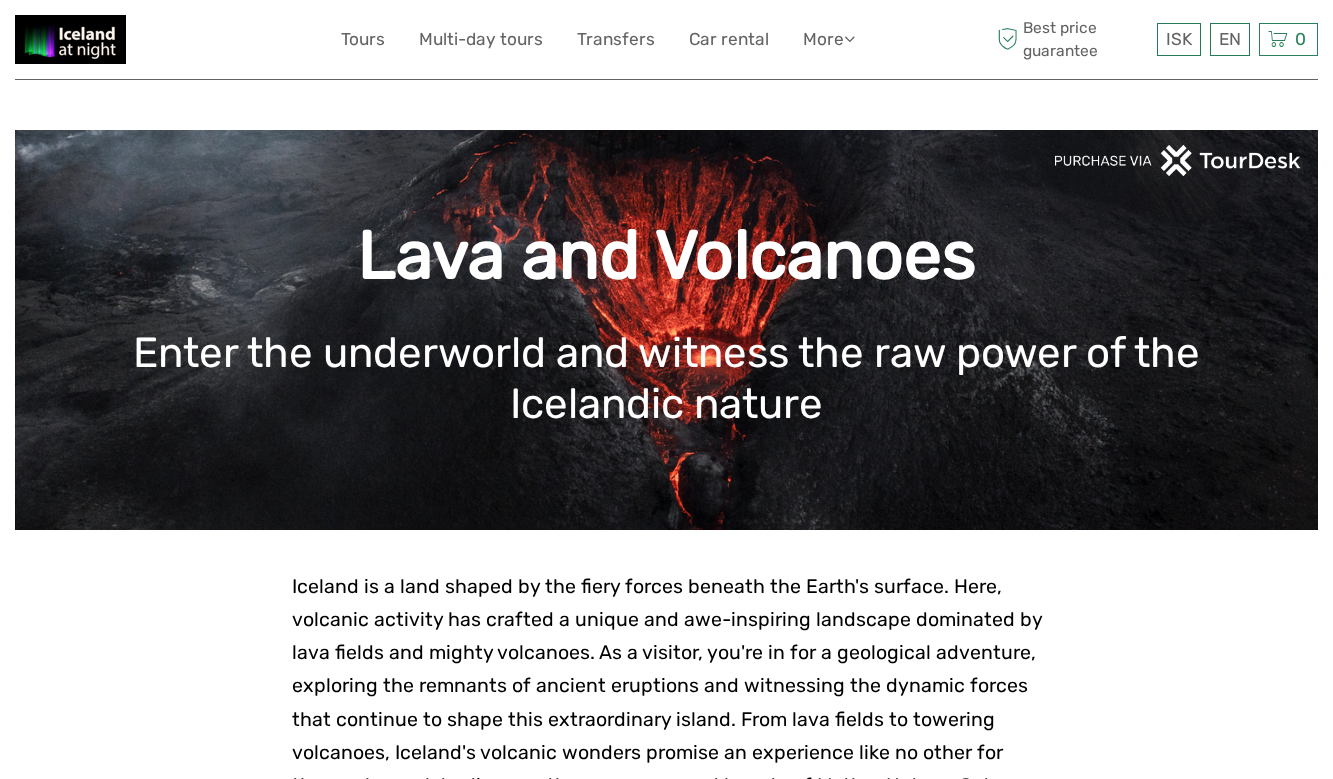 scroll, scrollTop: 0, scrollLeft: 0, axis: both 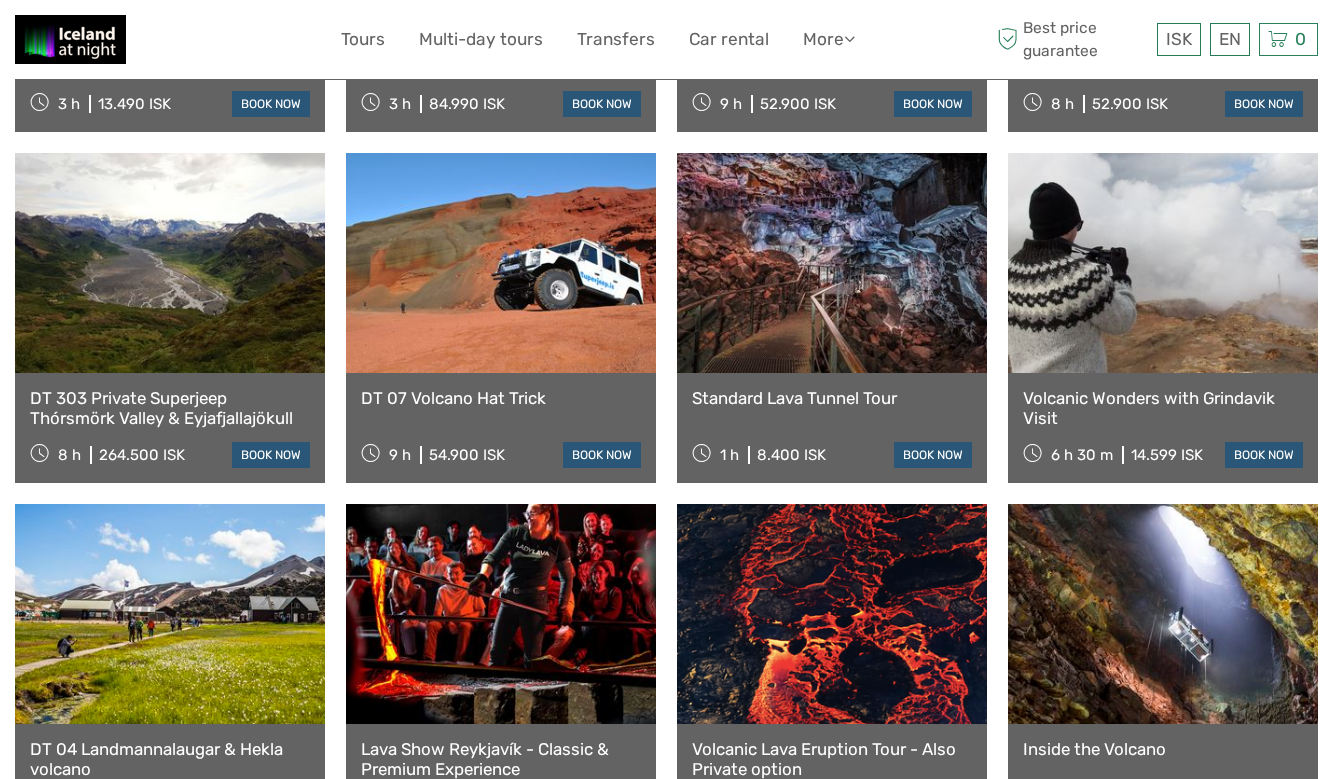 click at bounding box center (501, 263) 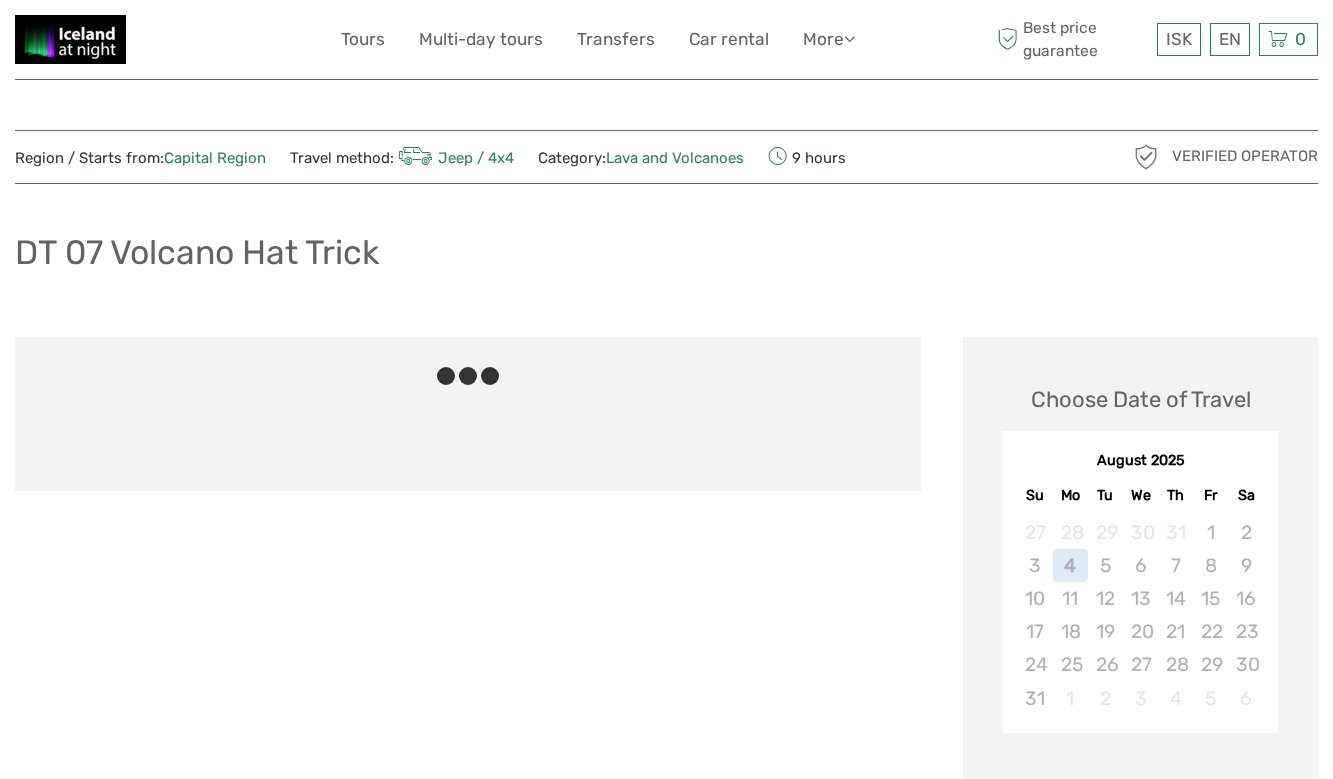 scroll, scrollTop: 0, scrollLeft: 0, axis: both 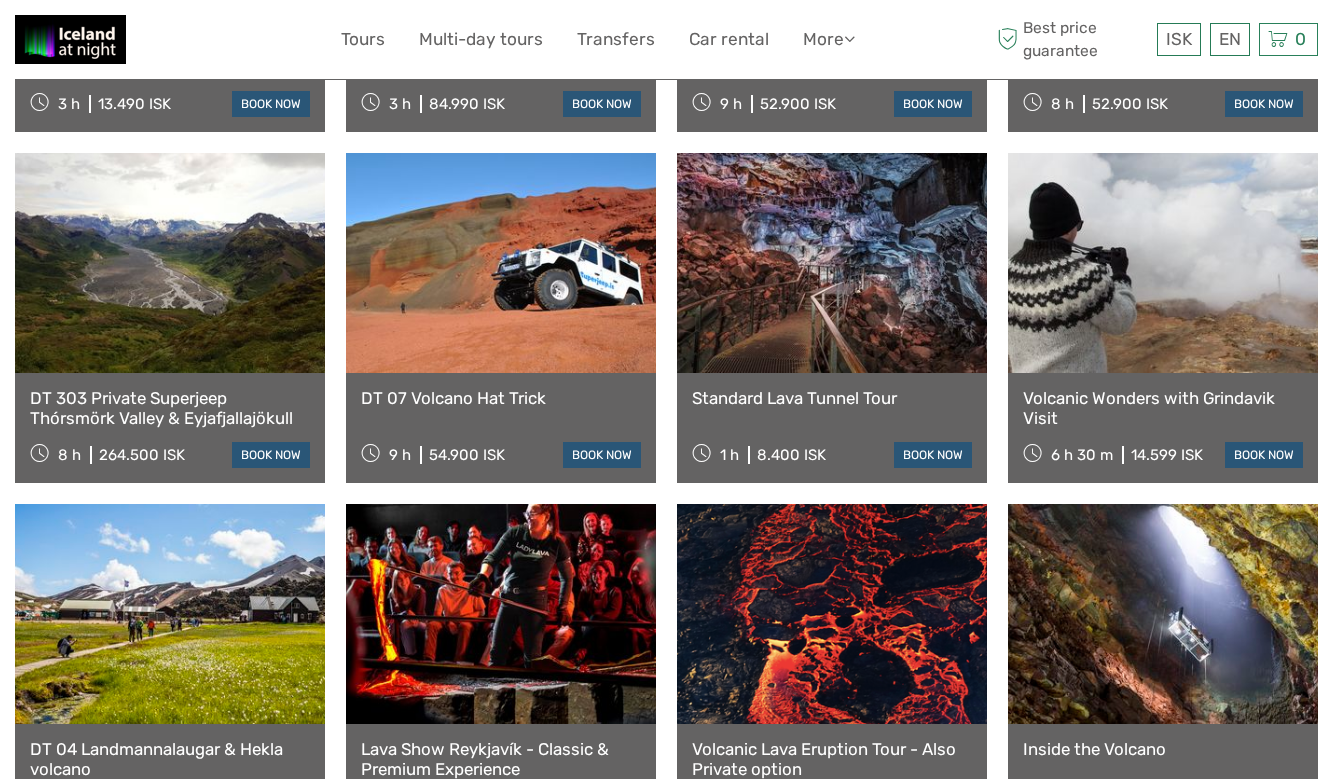 click at bounding box center (832, 263) 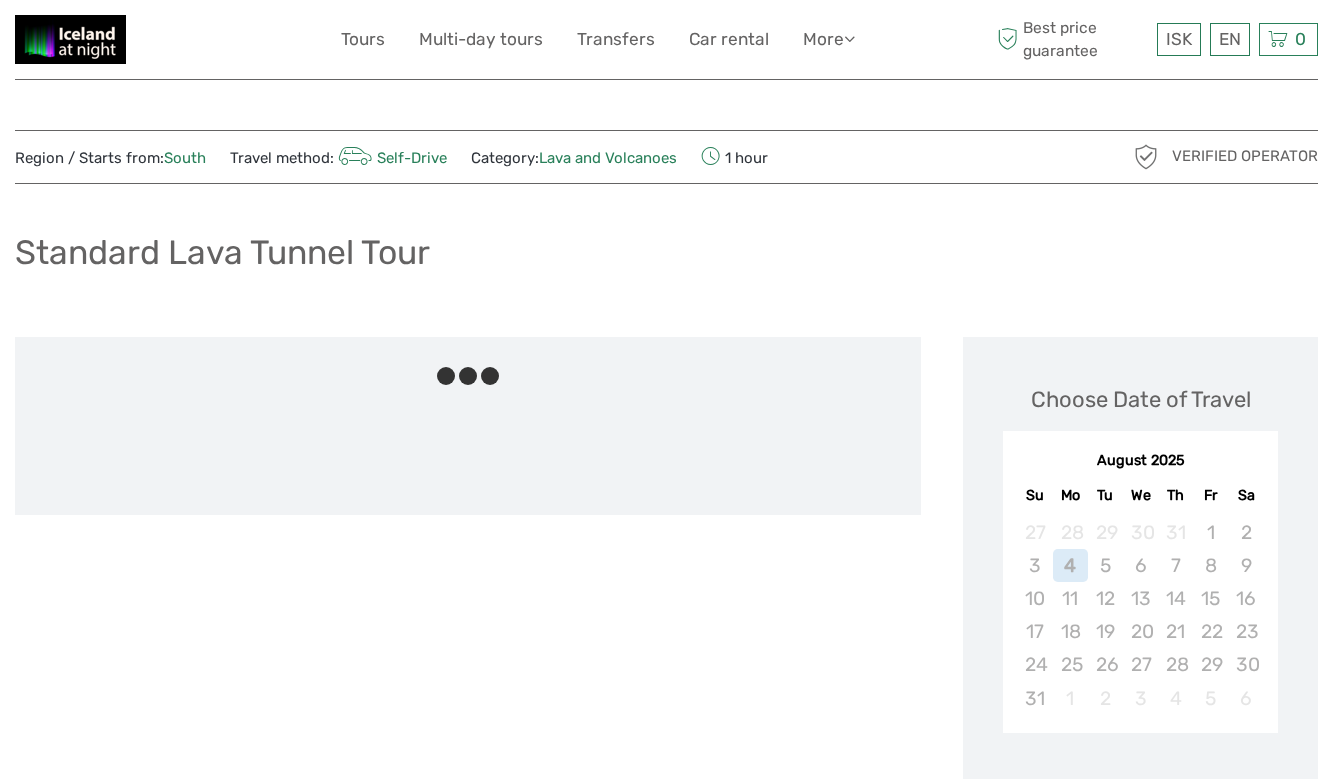 scroll, scrollTop: 0, scrollLeft: 0, axis: both 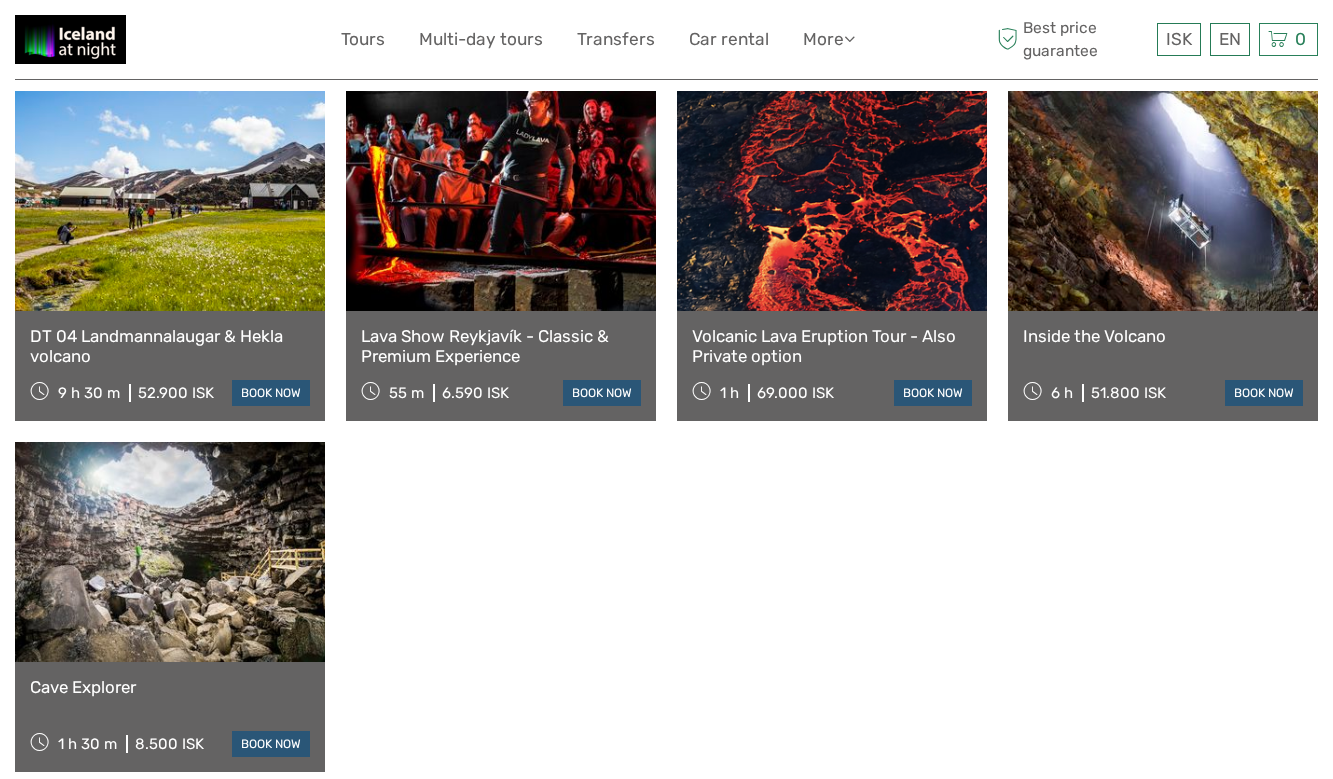 click at bounding box center [501, 201] 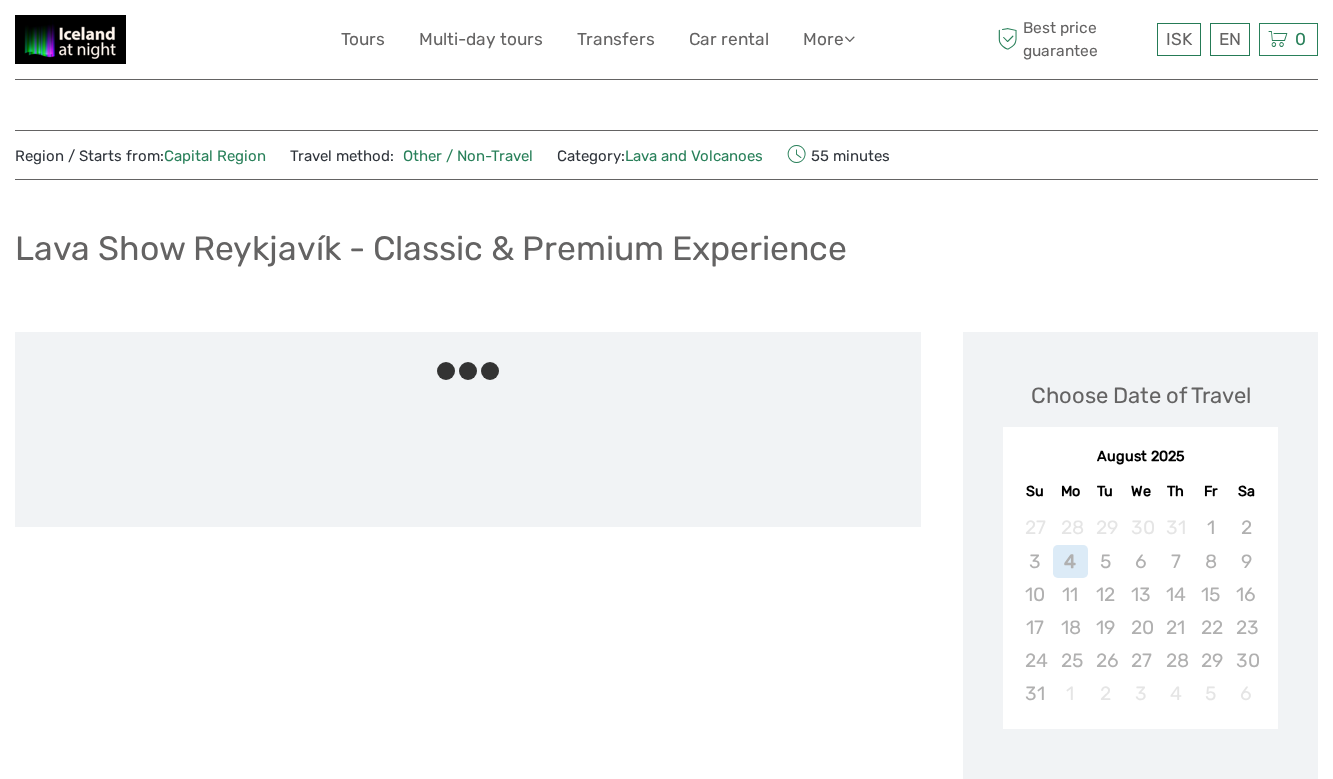 scroll, scrollTop: 0, scrollLeft: 0, axis: both 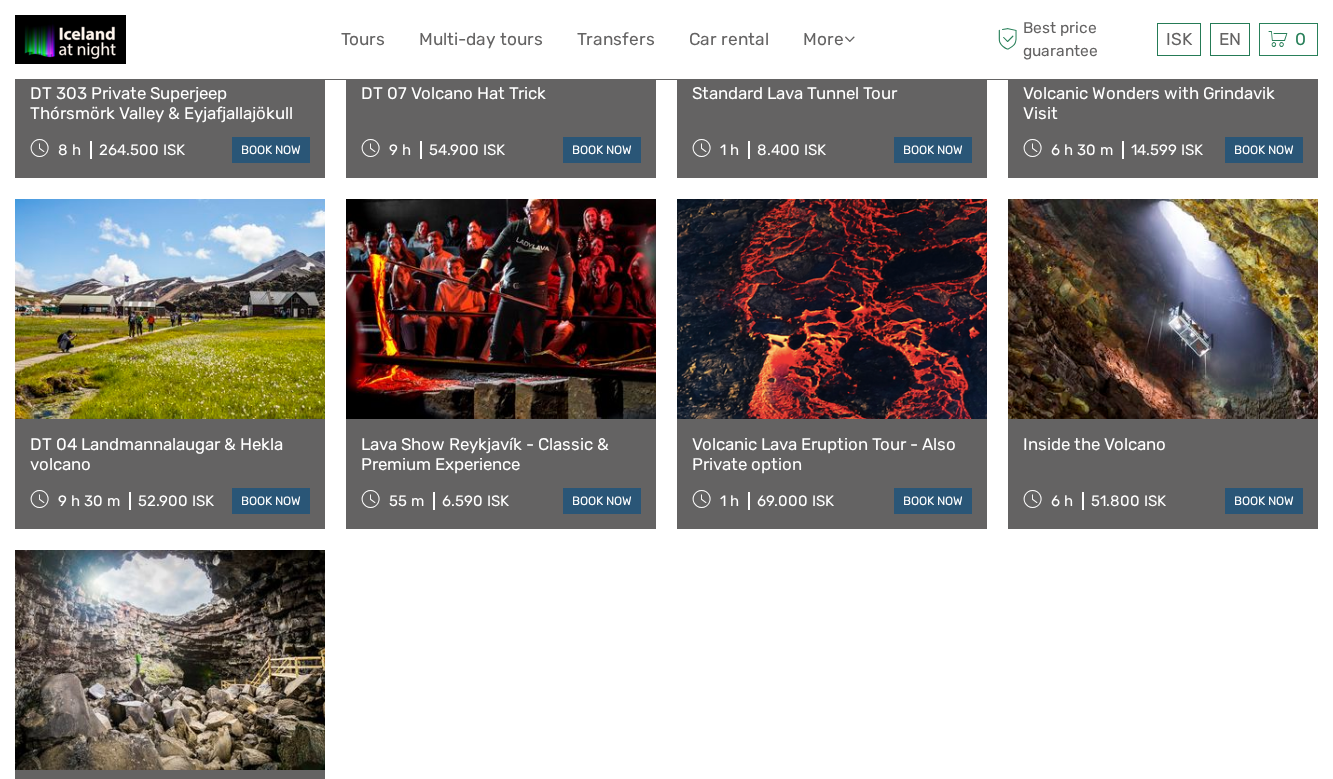 click at bounding box center [1163, 309] 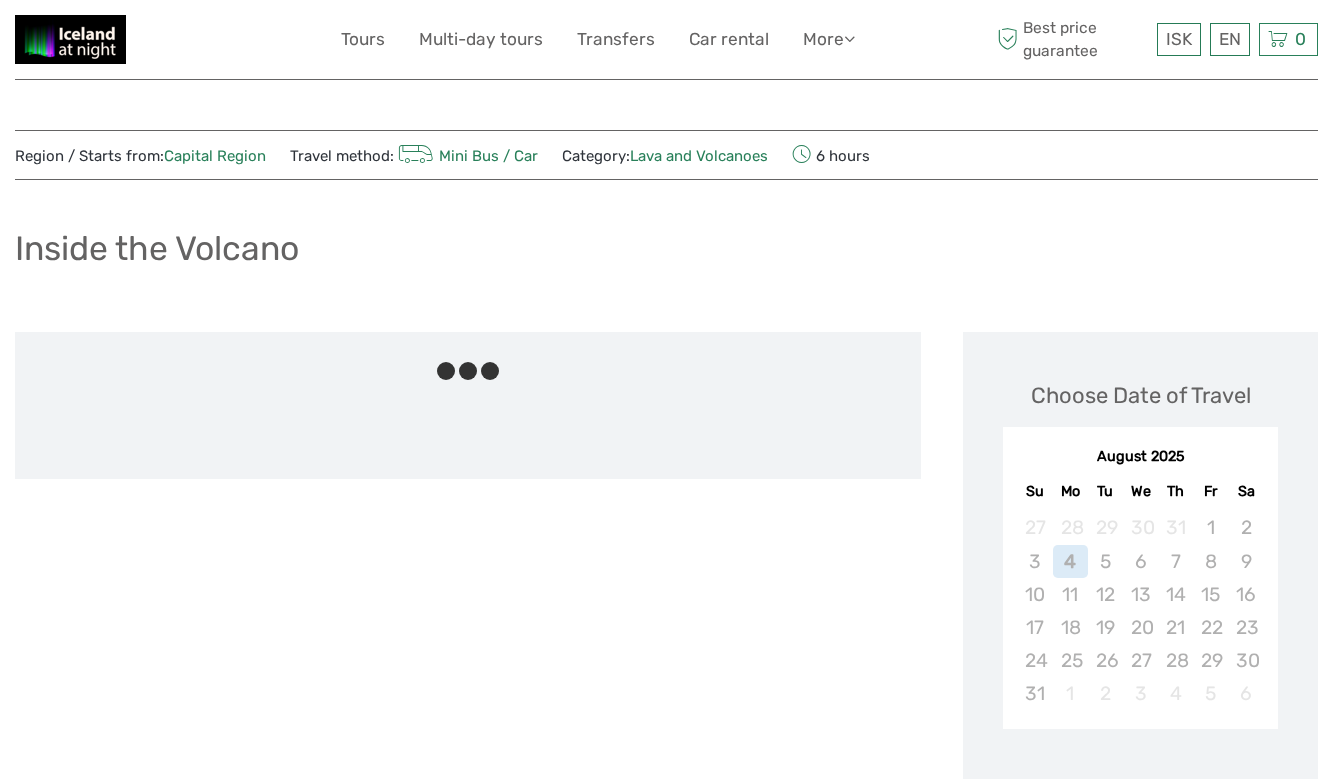 scroll, scrollTop: 0, scrollLeft: 0, axis: both 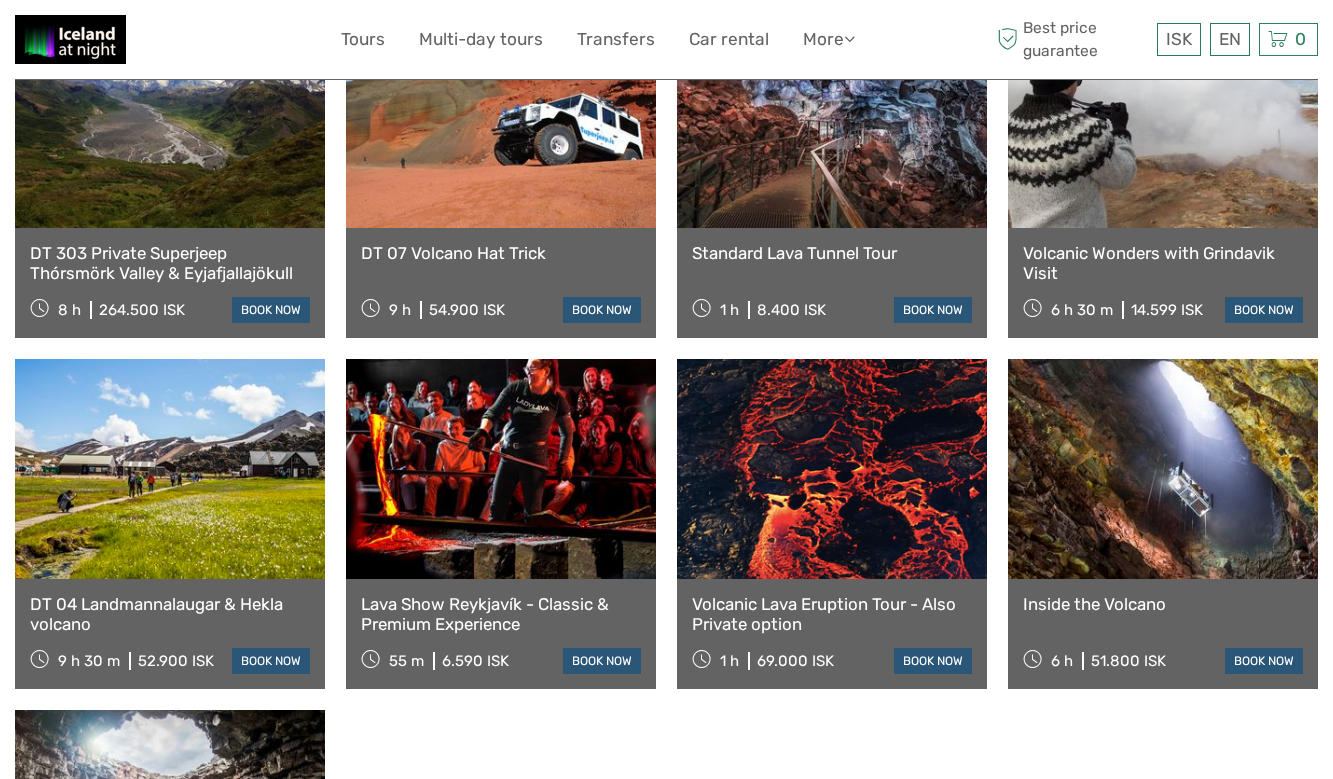 click at bounding box center (170, 469) 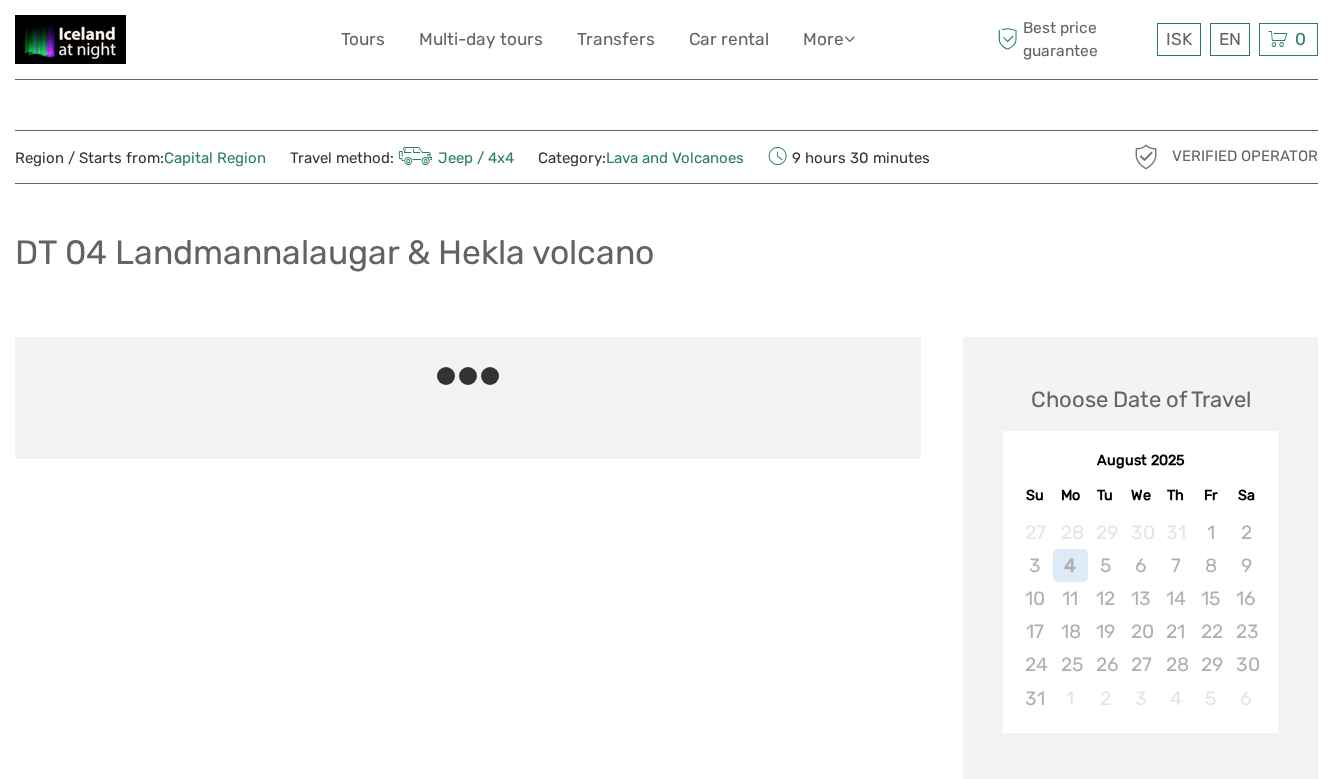 scroll, scrollTop: 0, scrollLeft: 0, axis: both 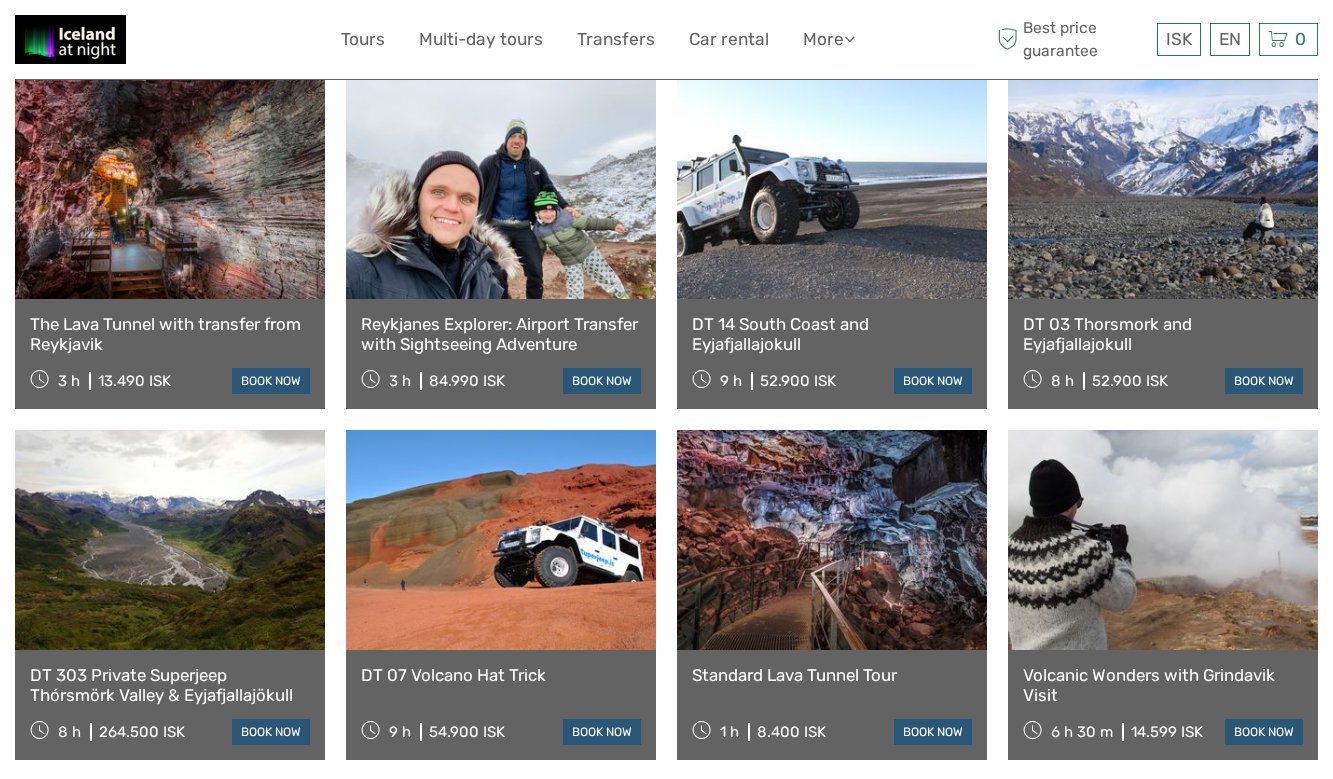 click at bounding box center [1163, 189] 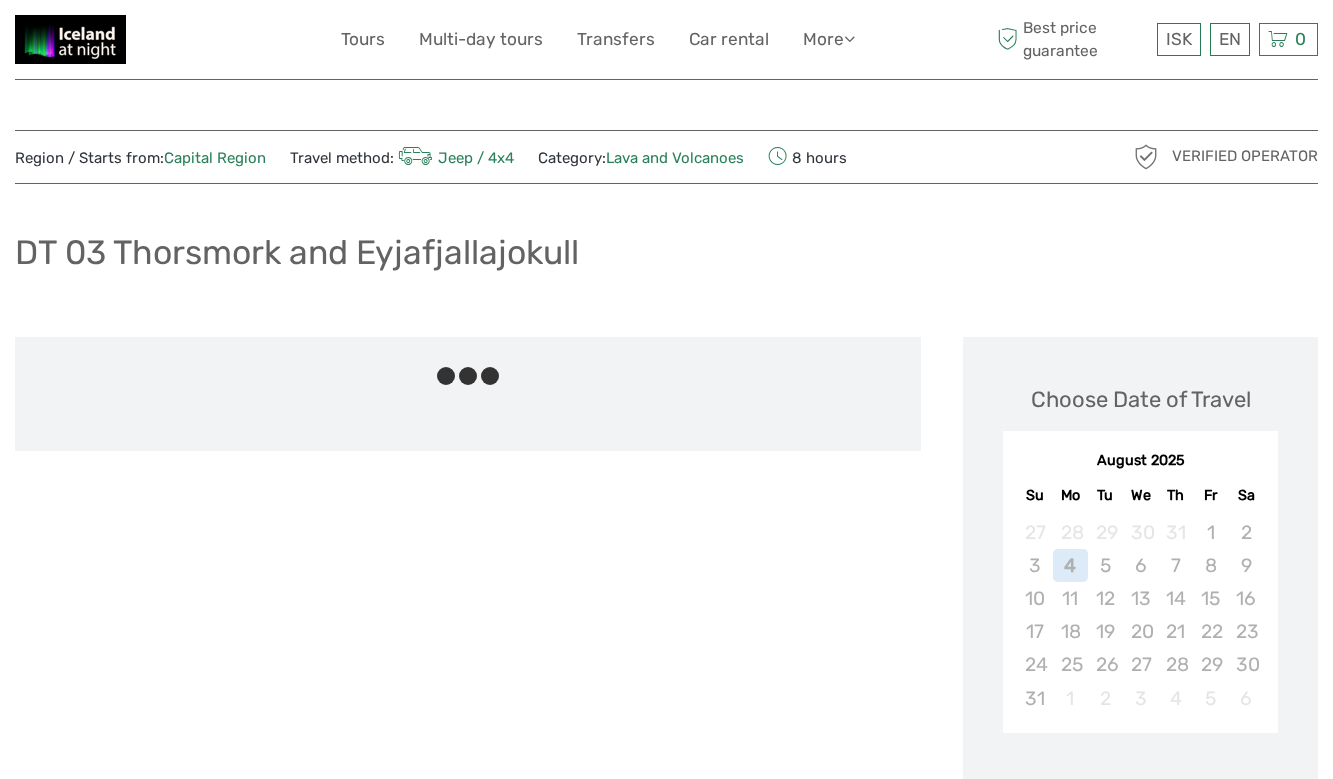 scroll, scrollTop: 0, scrollLeft: 0, axis: both 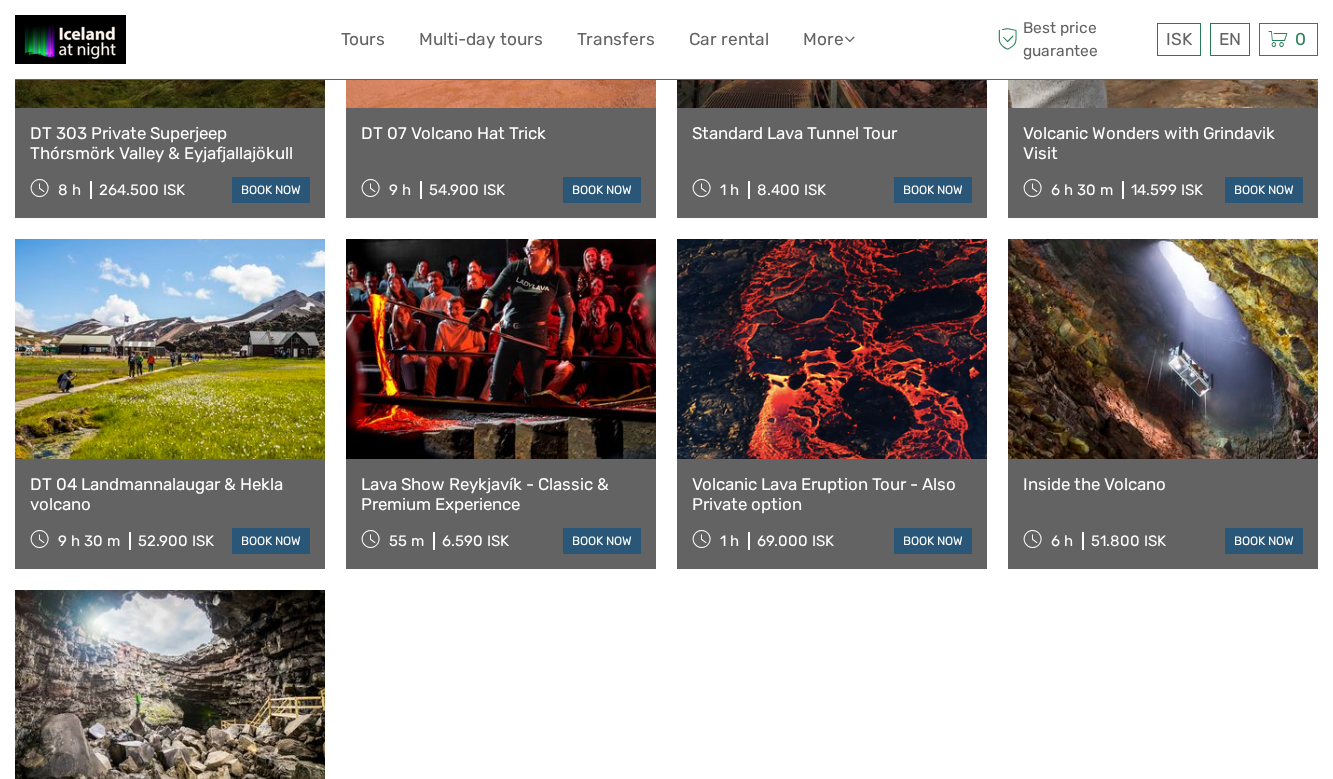 click at bounding box center (501, 349) 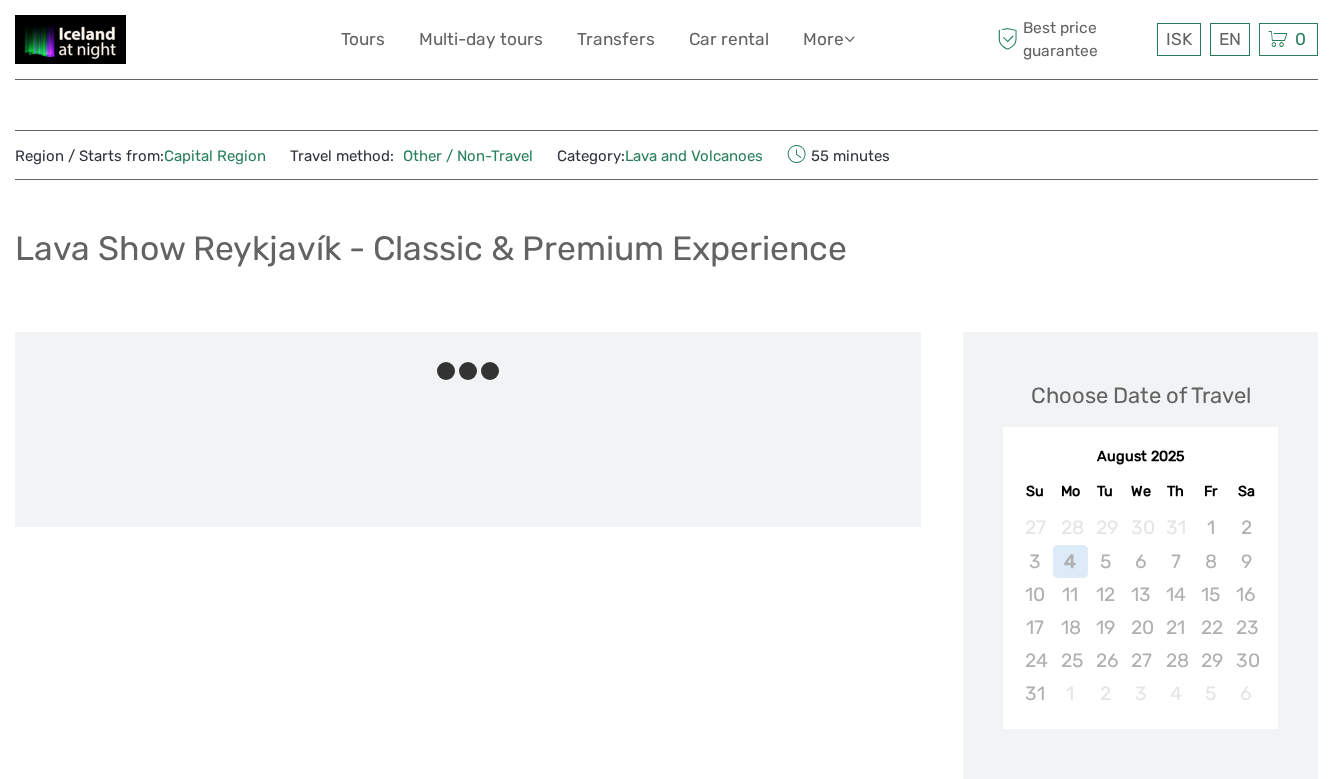 scroll, scrollTop: 0, scrollLeft: 0, axis: both 